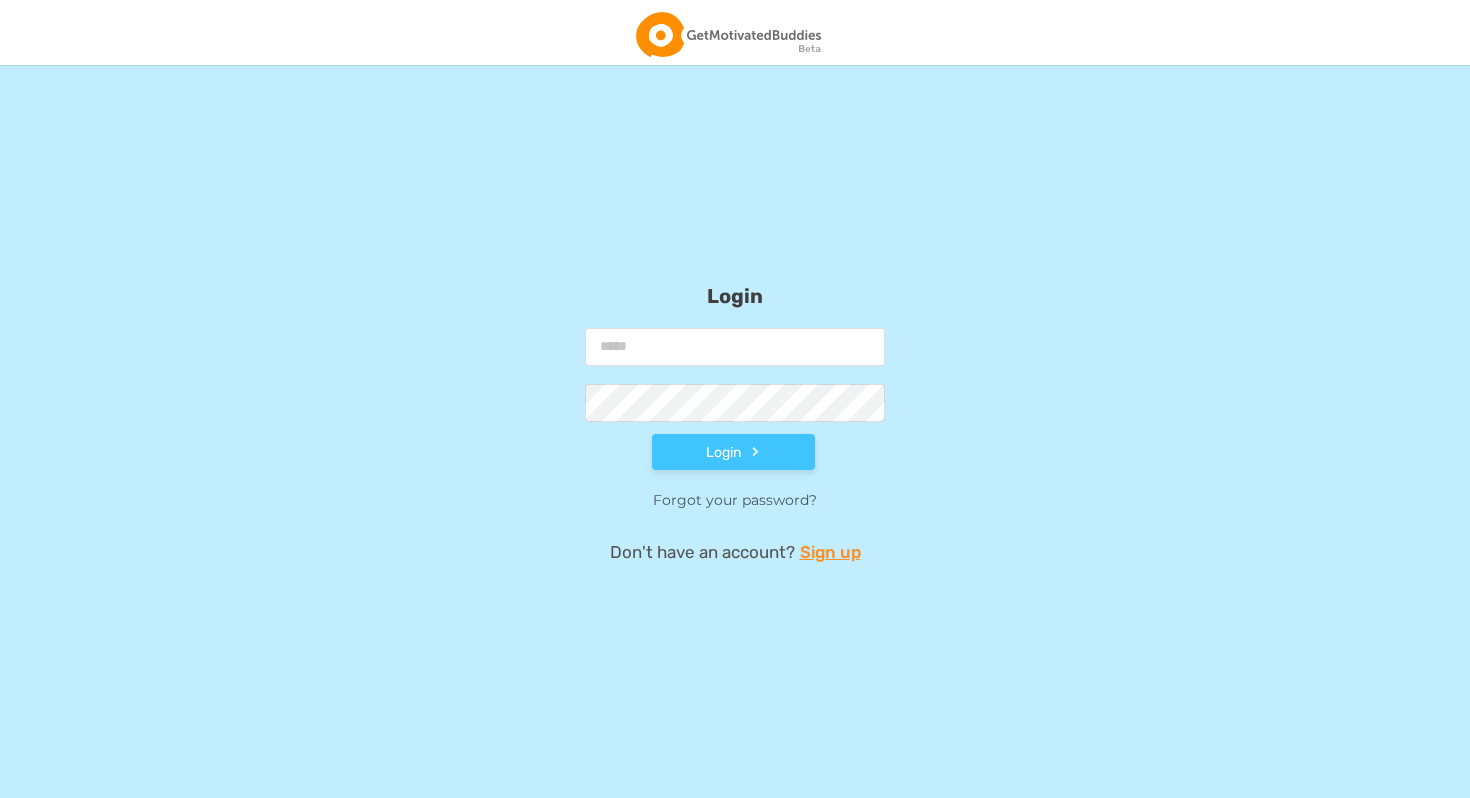 scroll, scrollTop: 0, scrollLeft: 0, axis: both 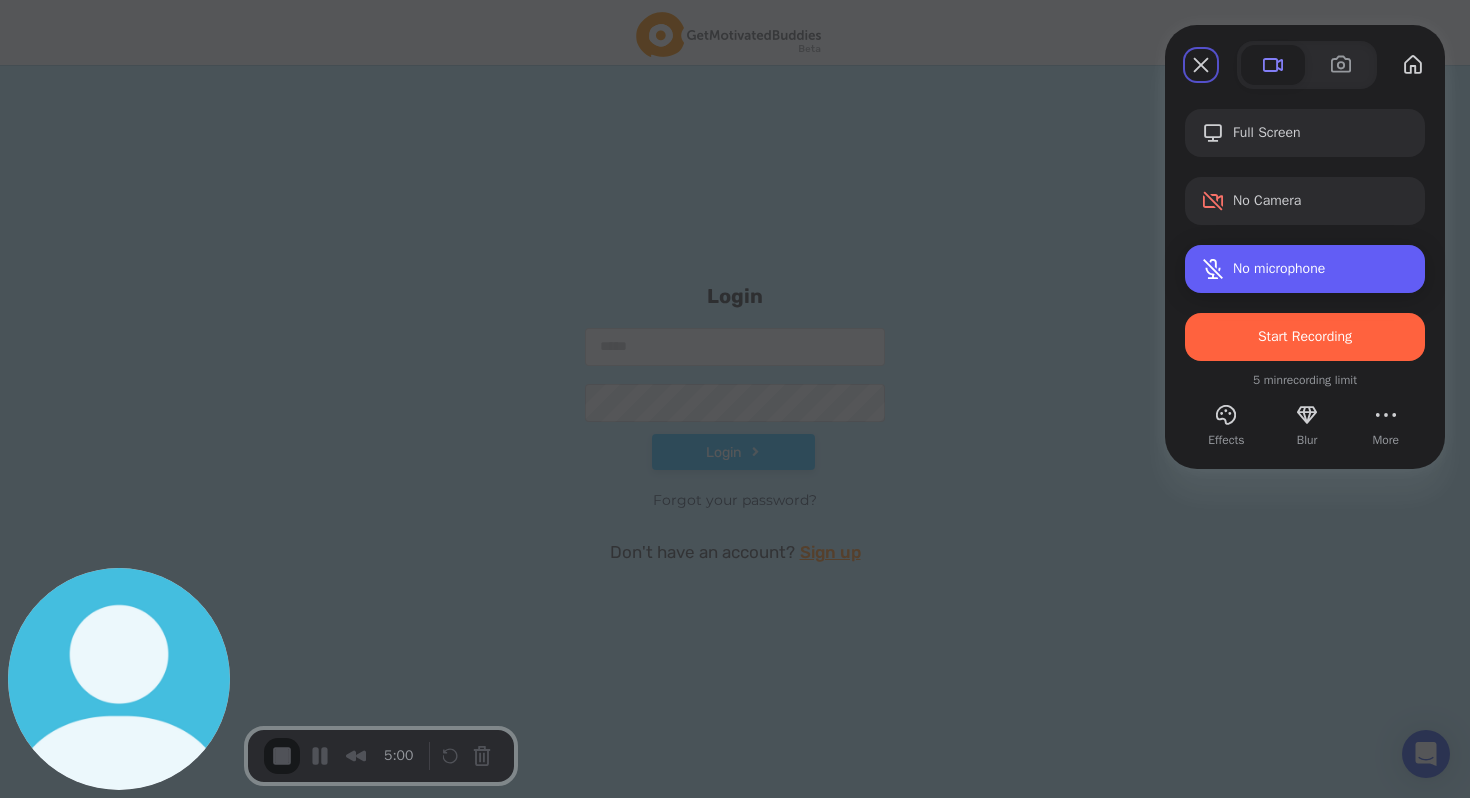 click at bounding box center (1213, 269) 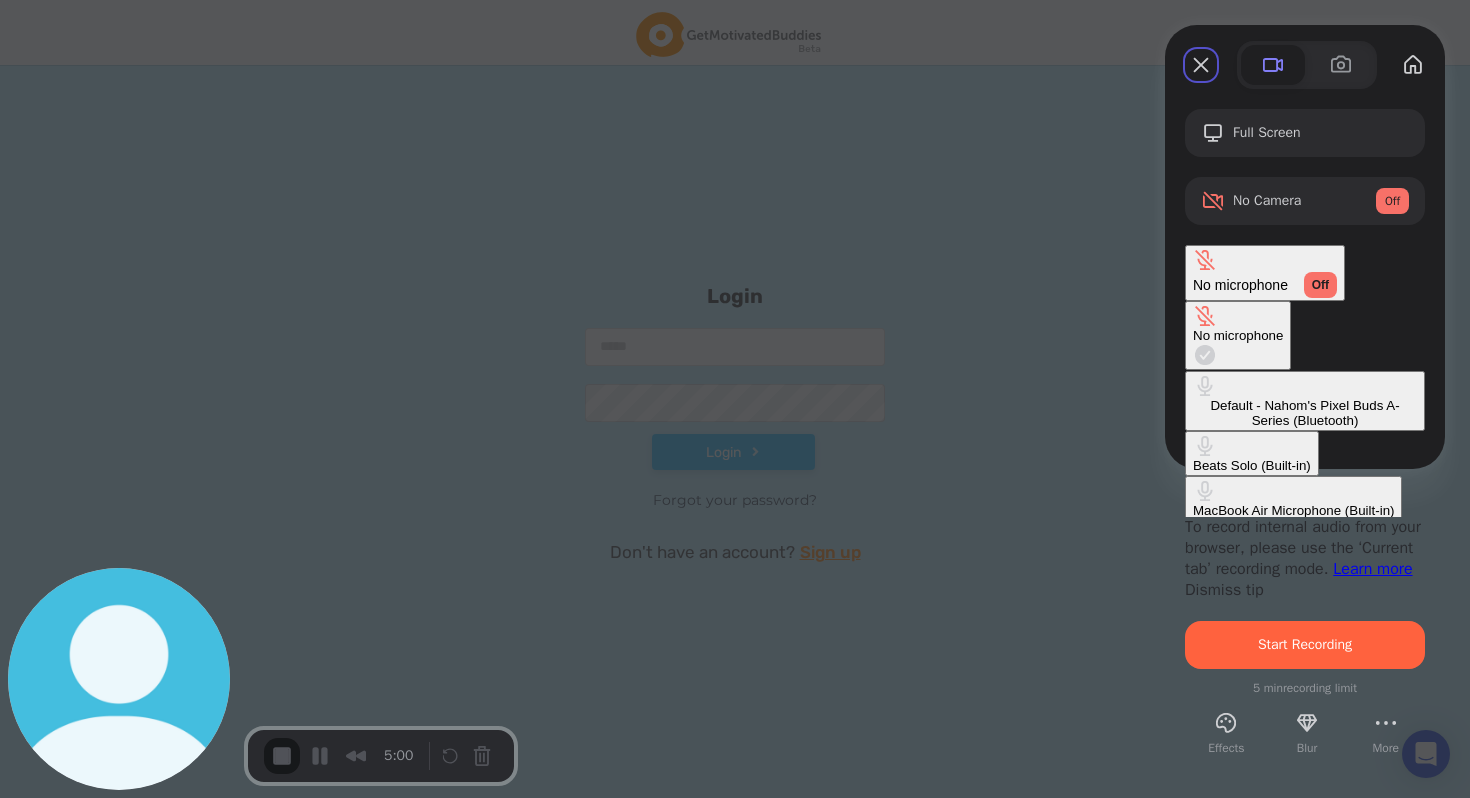 click on "Default - Nahom's Pixel Buds A-Series (Bluetooth)" at bounding box center (1305, 413) 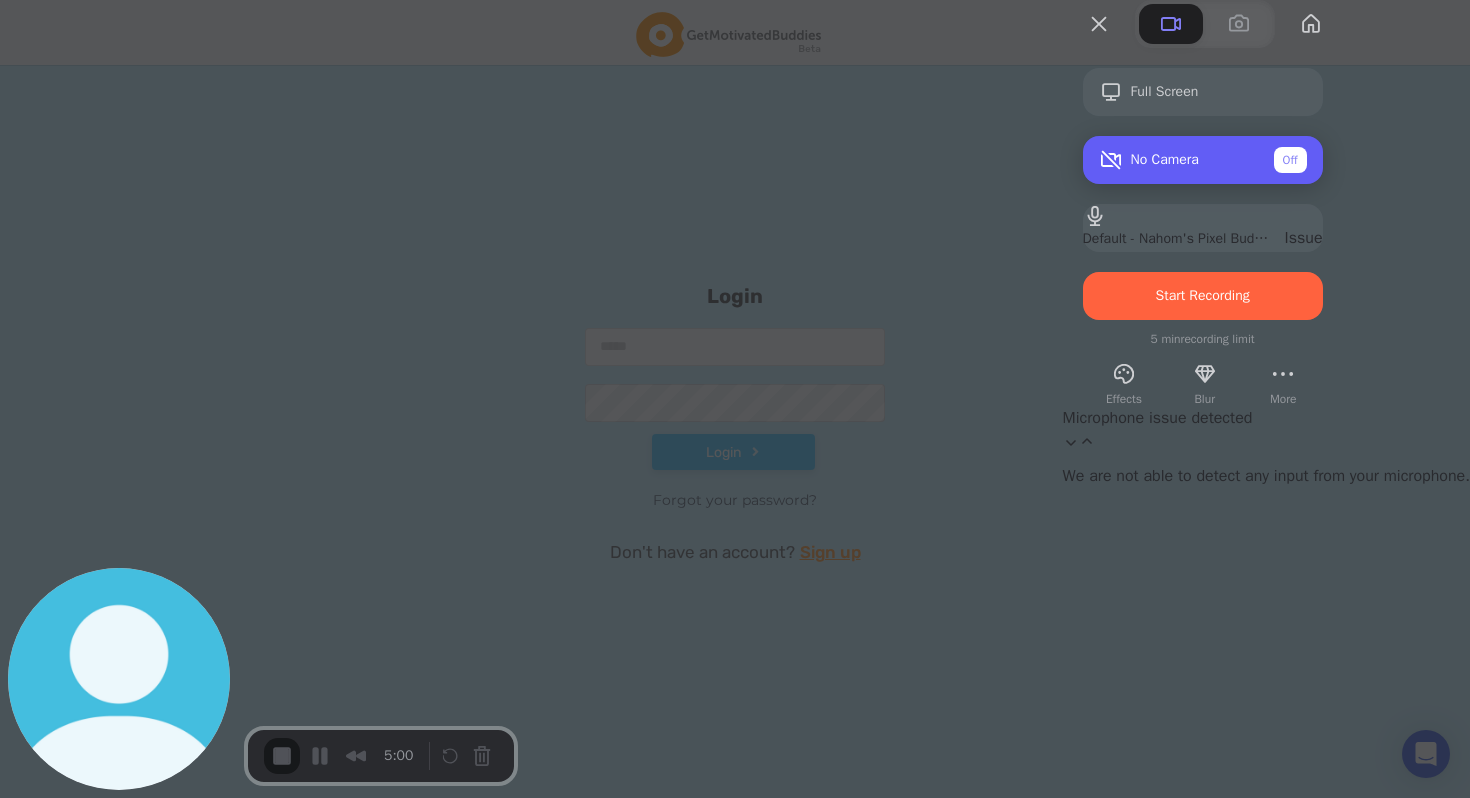 click on "Off" at bounding box center (1290, 160) 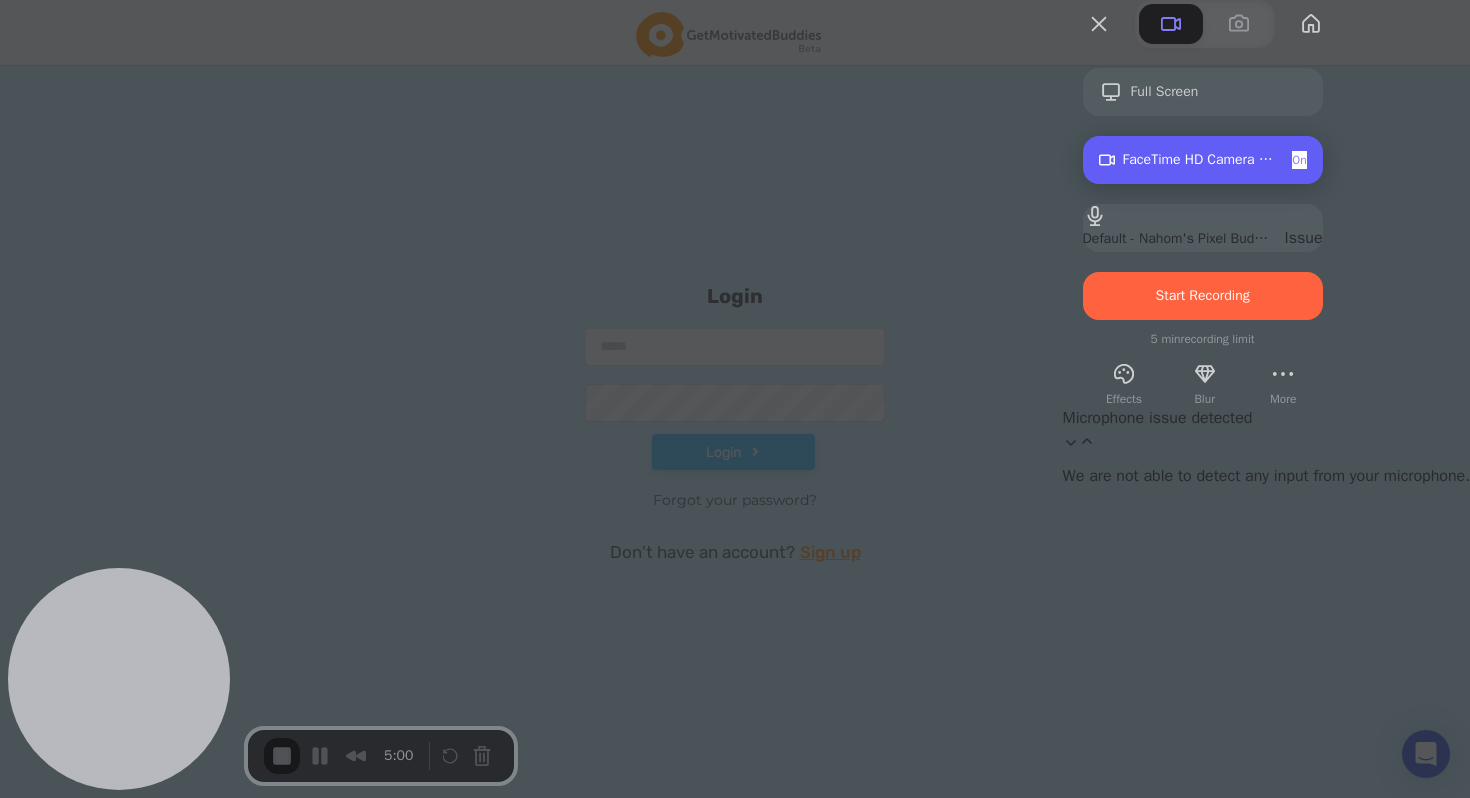 click on "On" at bounding box center [1299, 160] 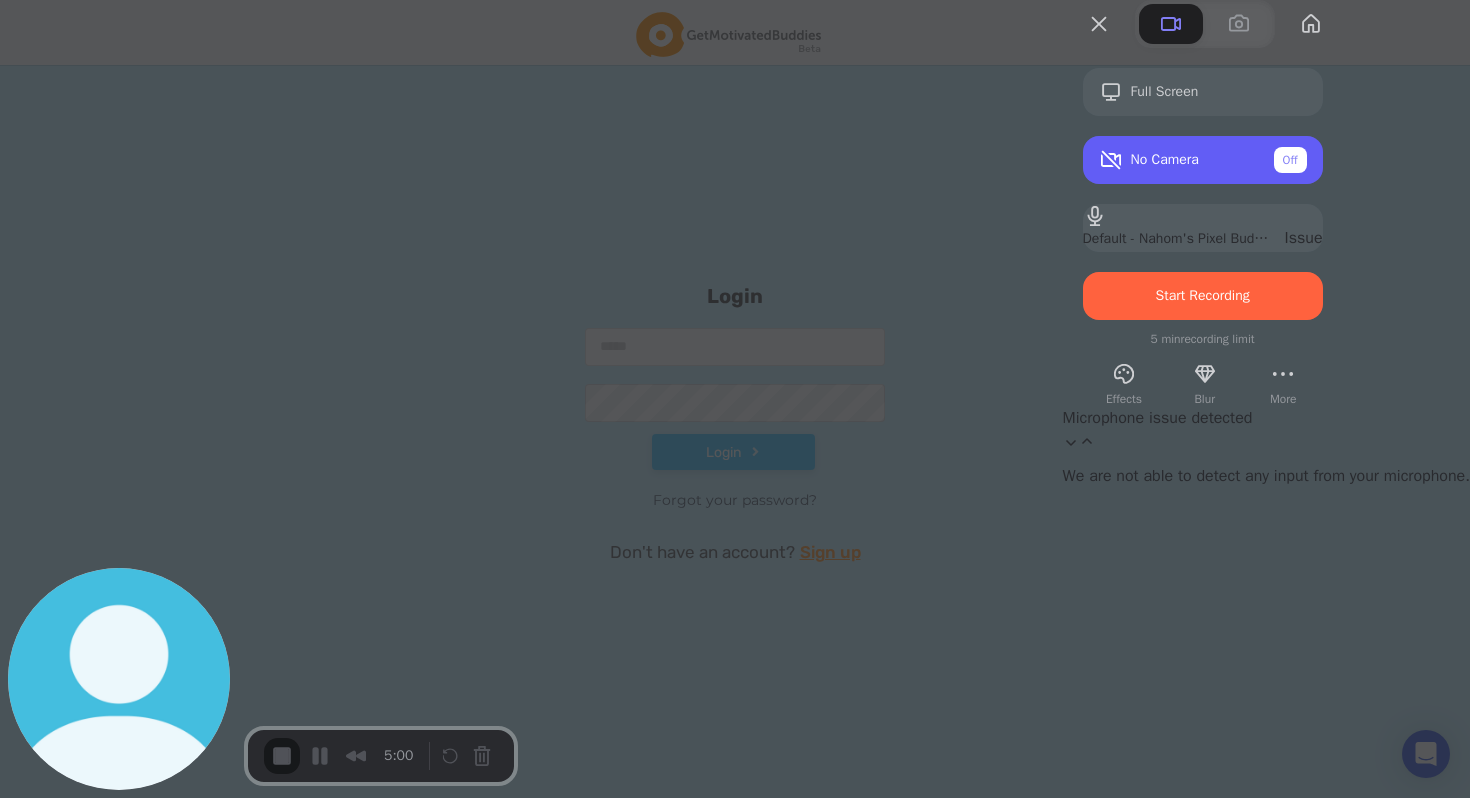 type 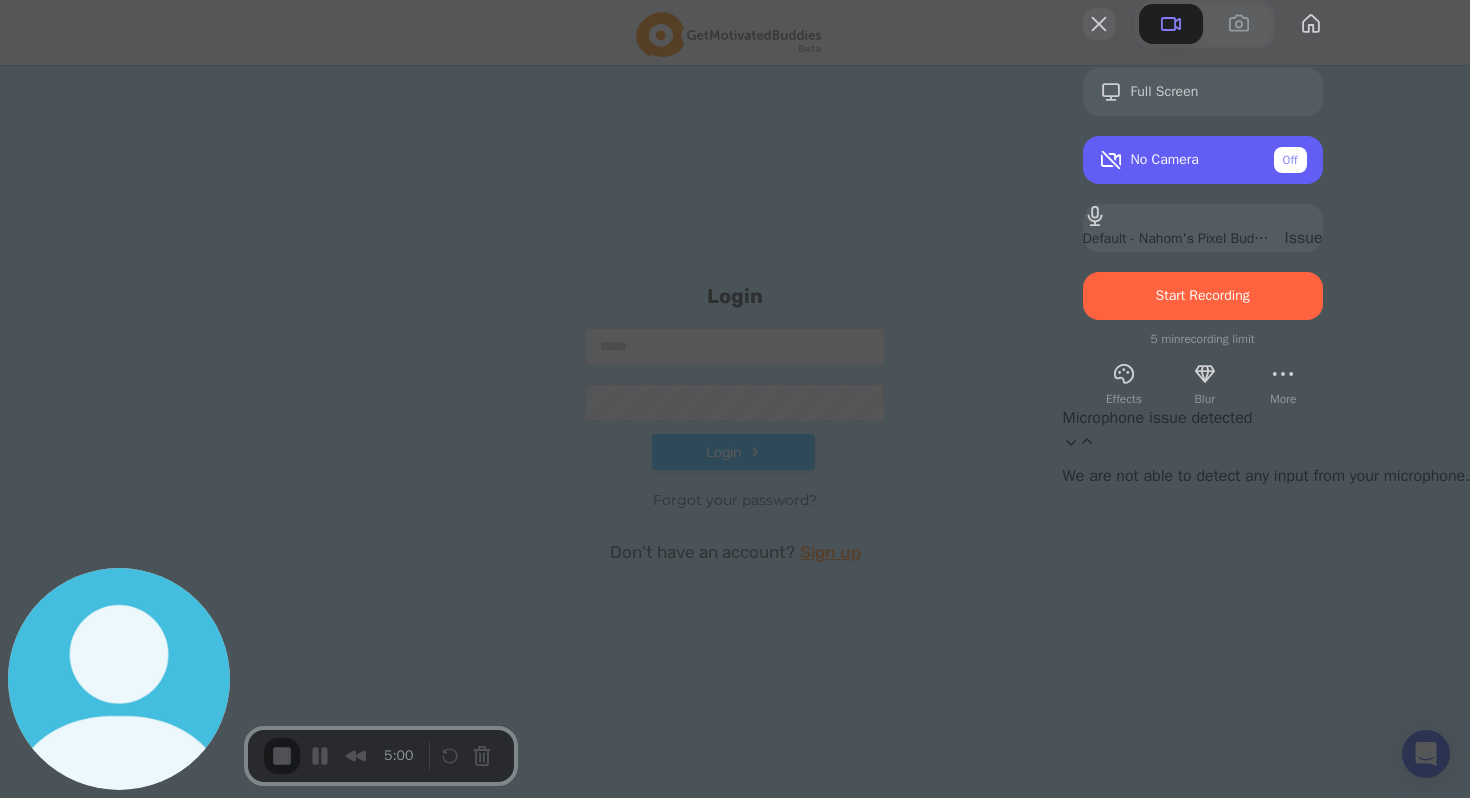 click at bounding box center (1099, 24) 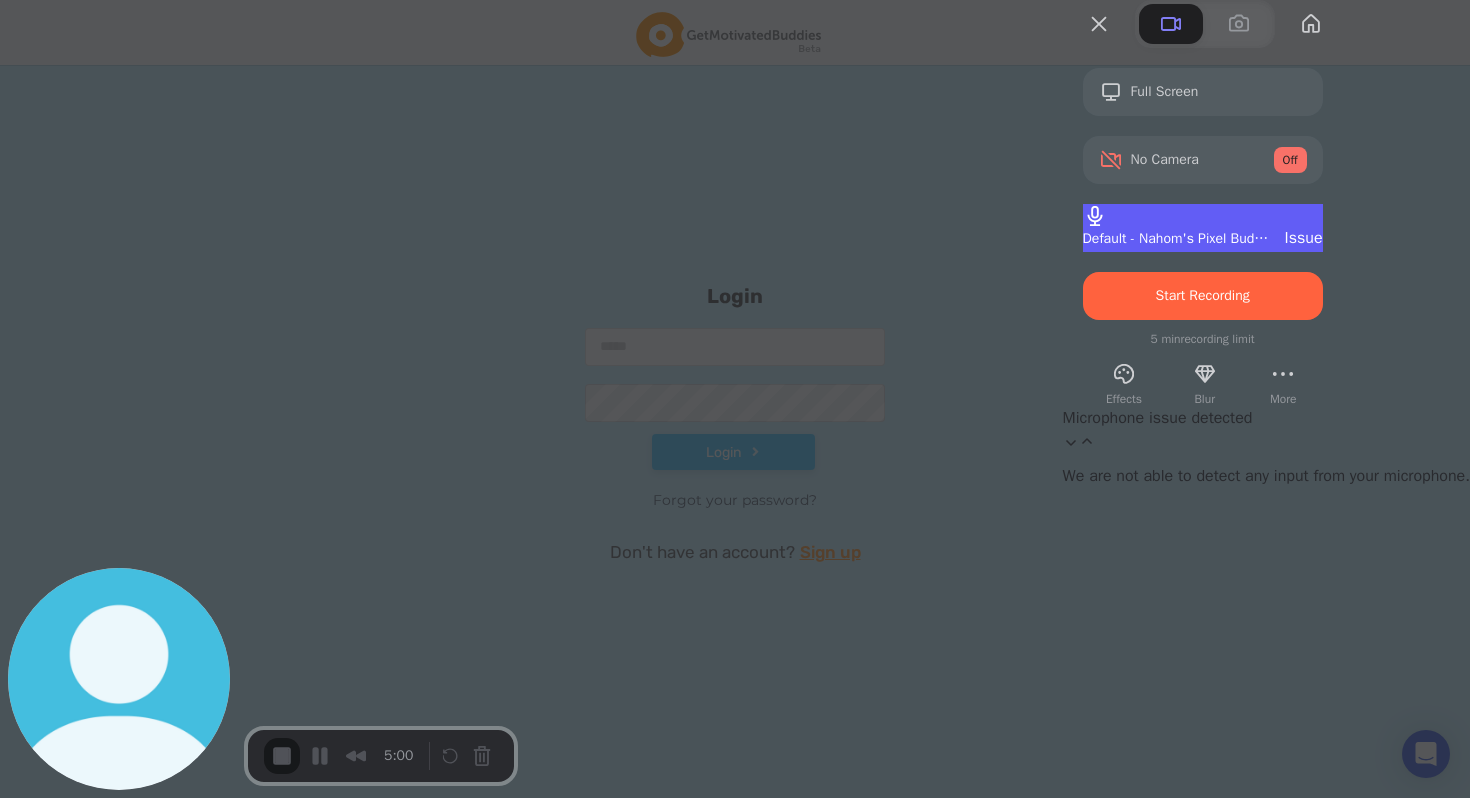 click on "Default - Nahom's Pixel Buds A-Series (Bluetooth)" at bounding box center (1176, 239) 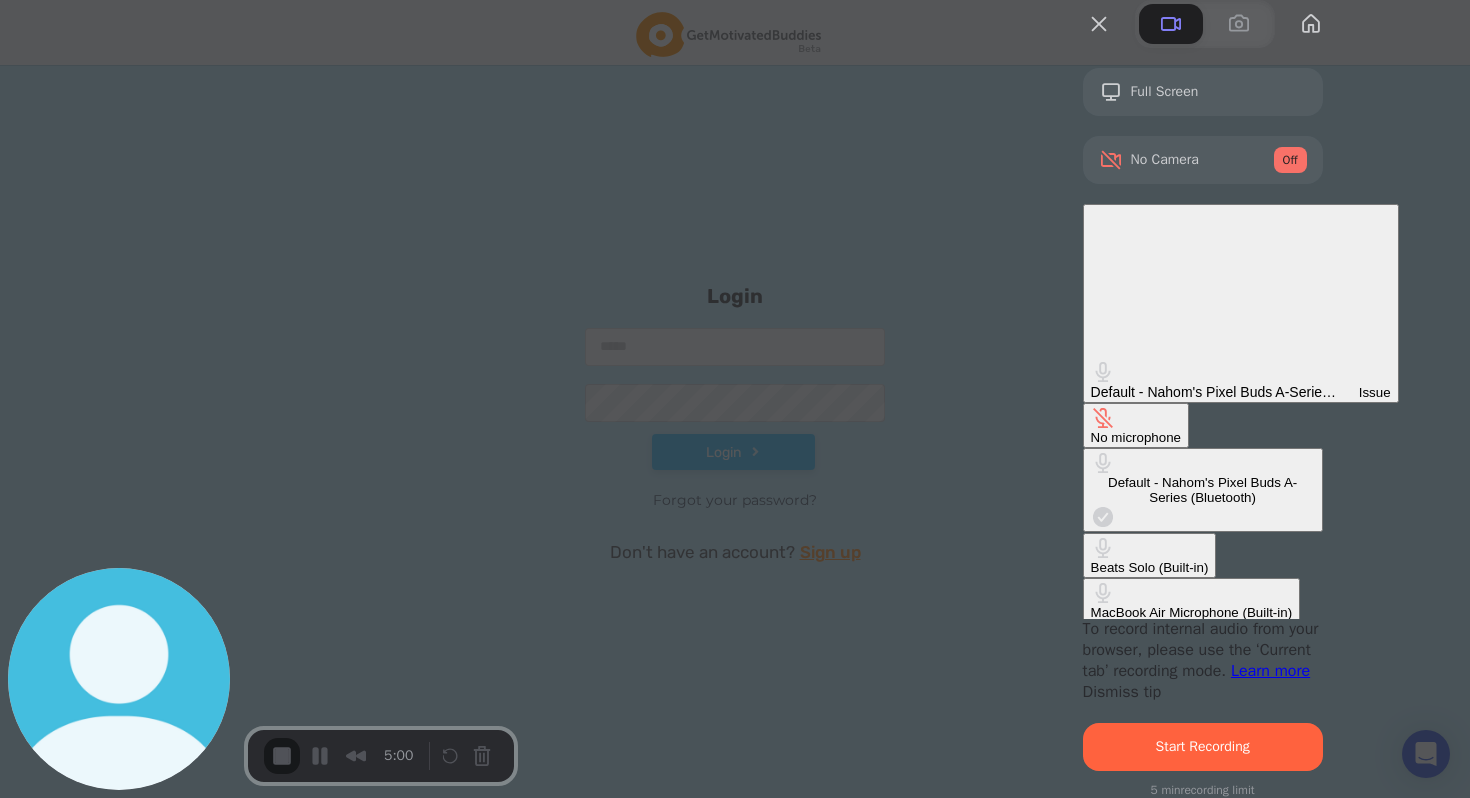 scroll, scrollTop: 24, scrollLeft: 0, axis: vertical 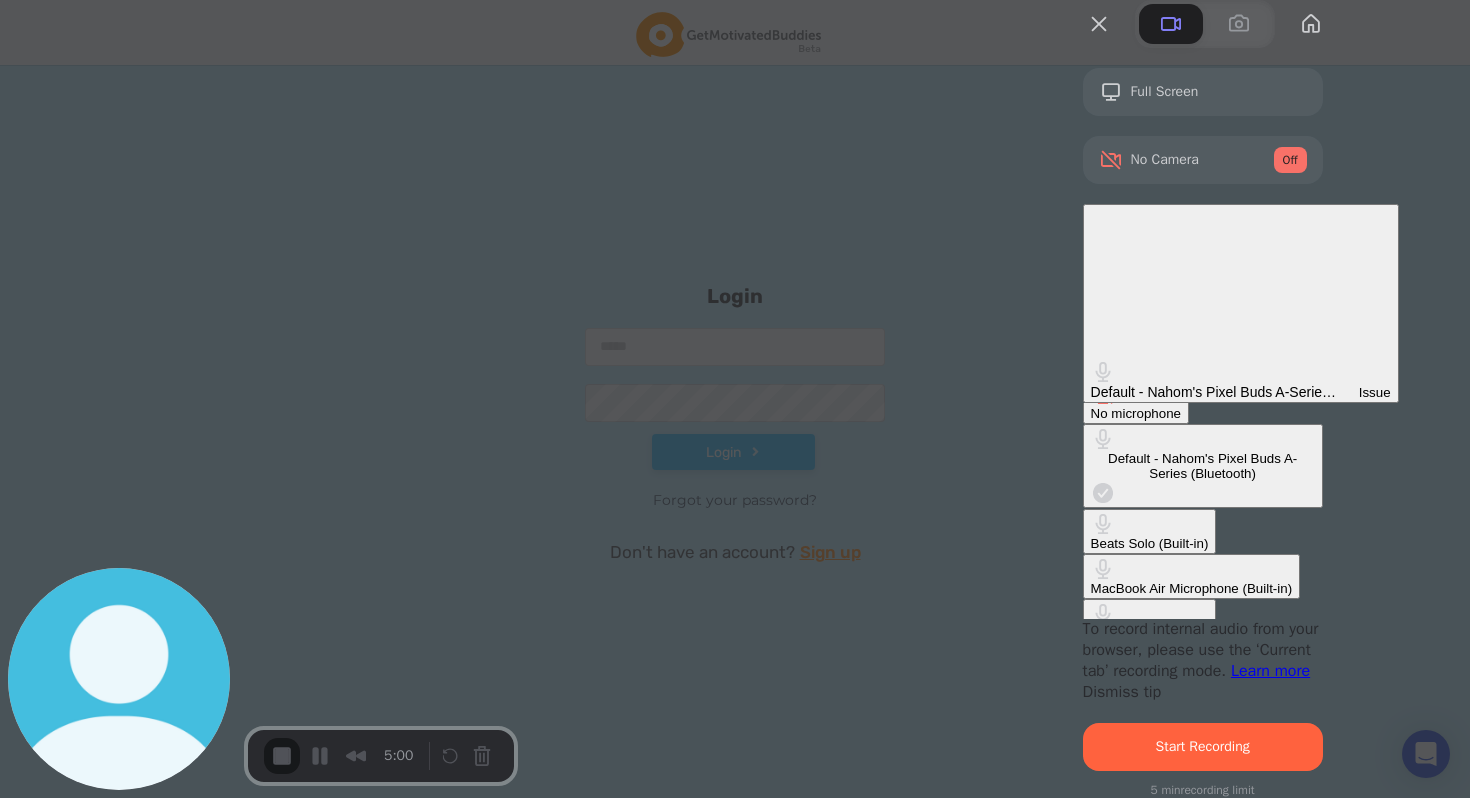 click on "MacBook Air Microphone (Built-in)" at bounding box center [1191, 588] 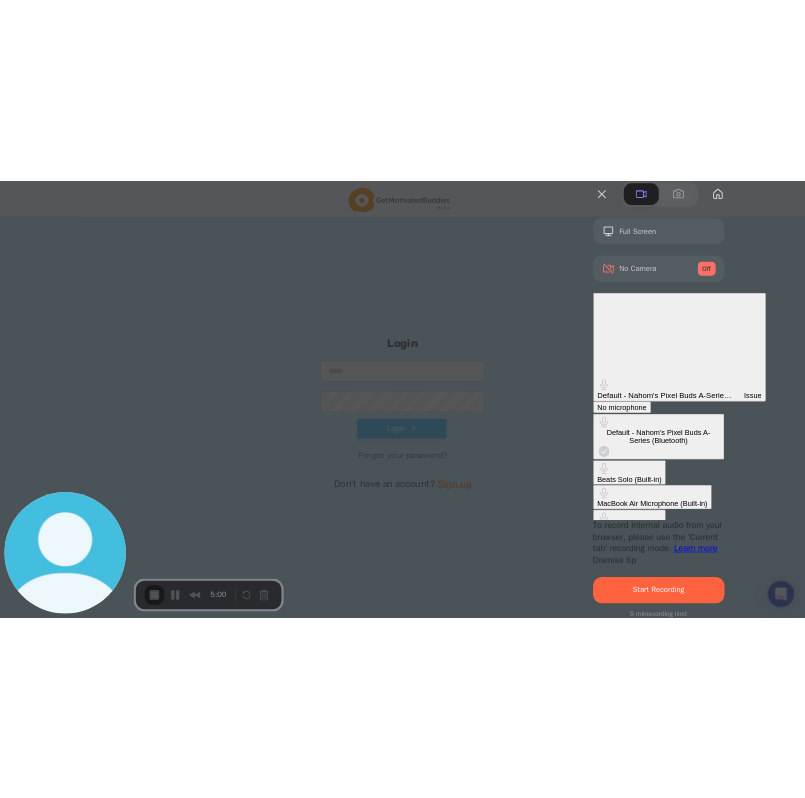 scroll, scrollTop: 0, scrollLeft: 0, axis: both 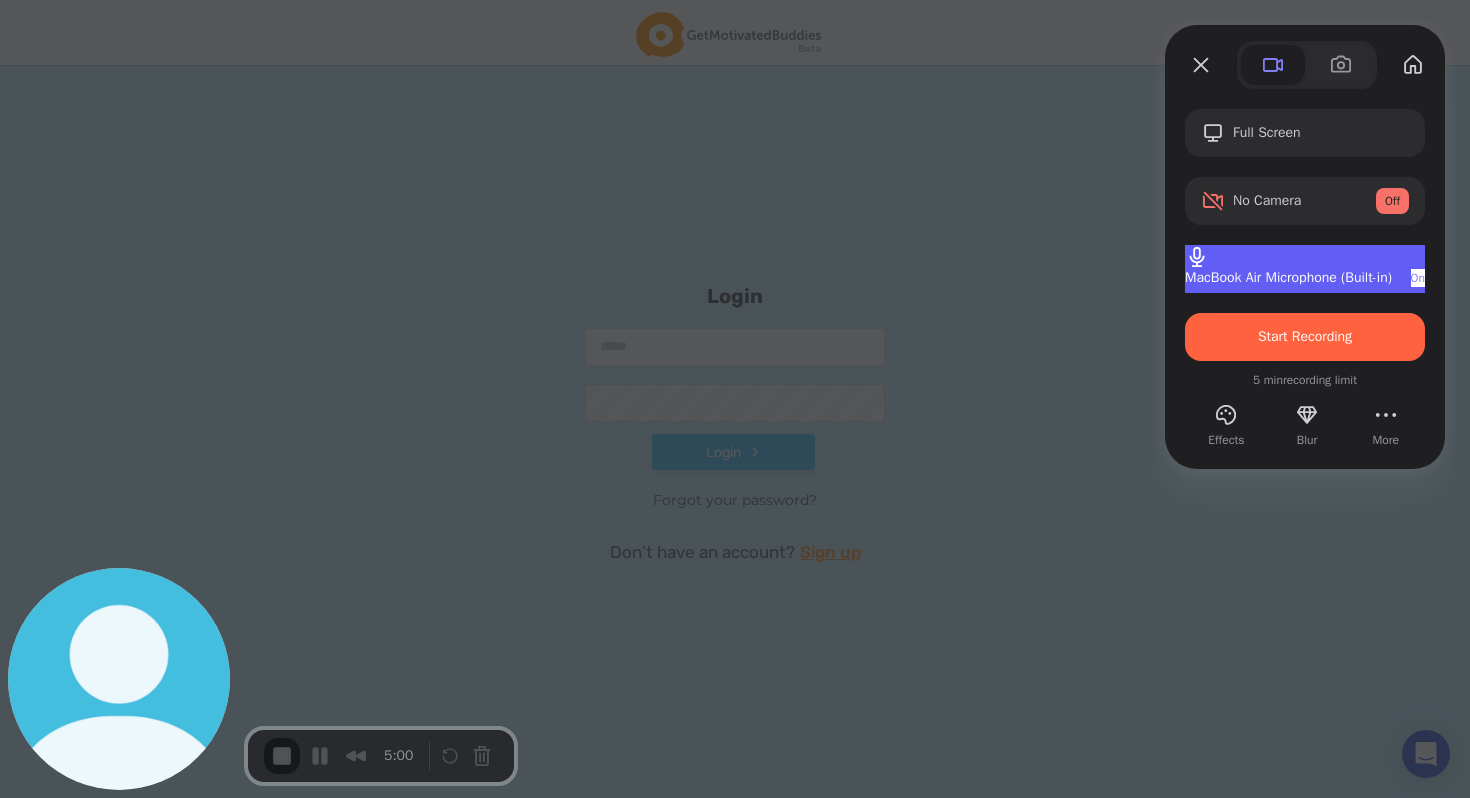 click on "MacBook Air Microphone (Built-in) On" at bounding box center (1305, 269) 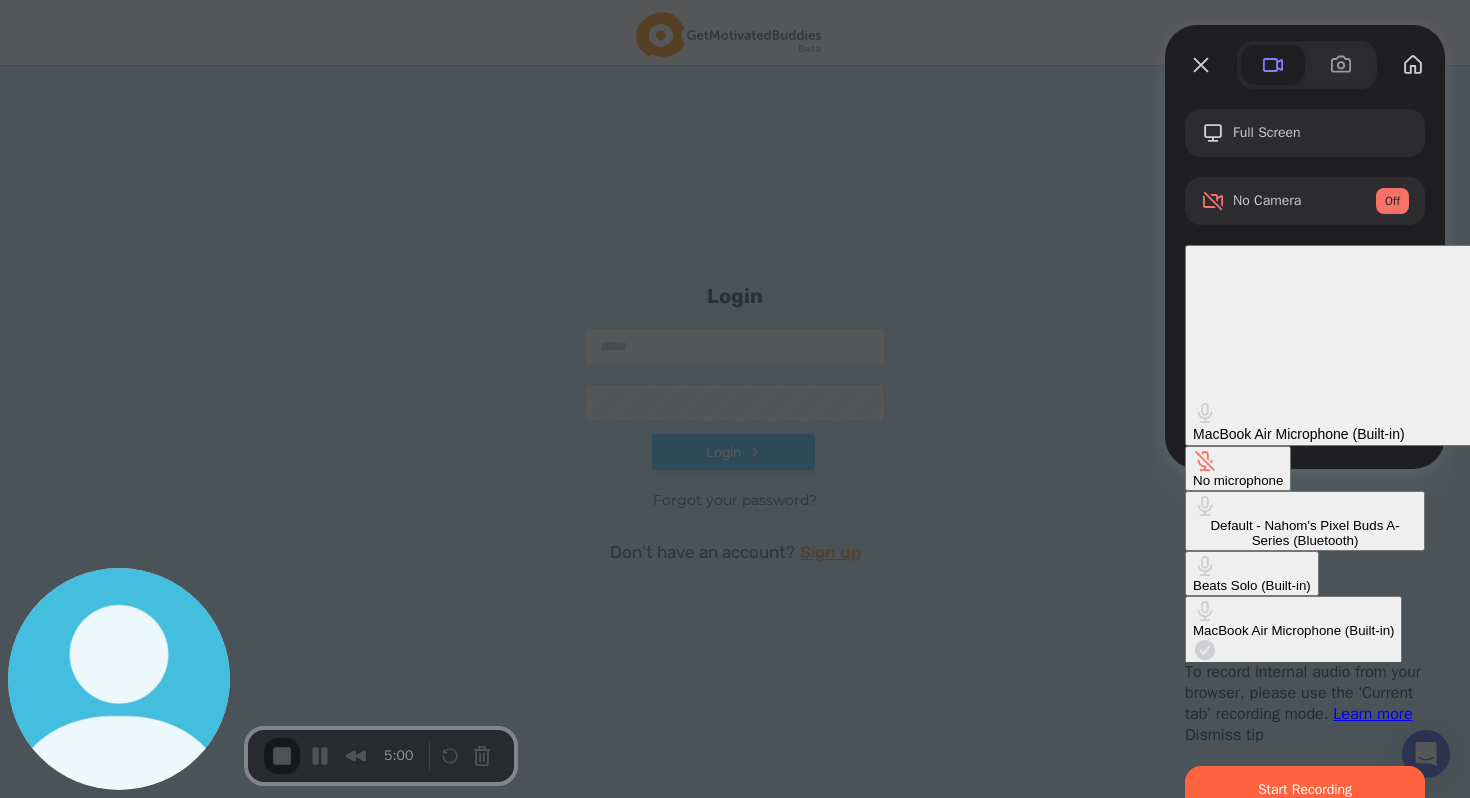 click on "MacBook Air Microphone (Built-in) On" at bounding box center (1343, 422) 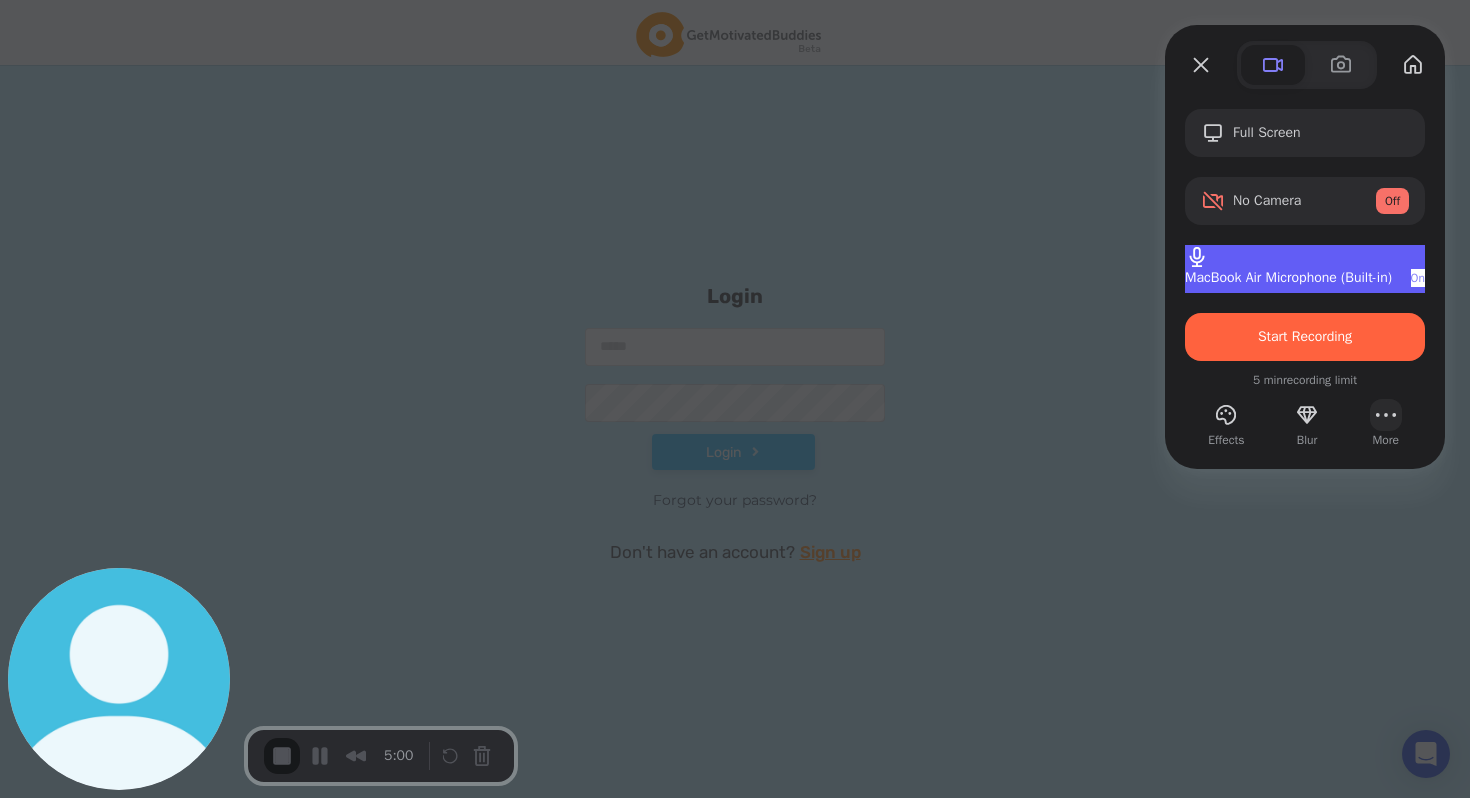 click at bounding box center [1386, 415] 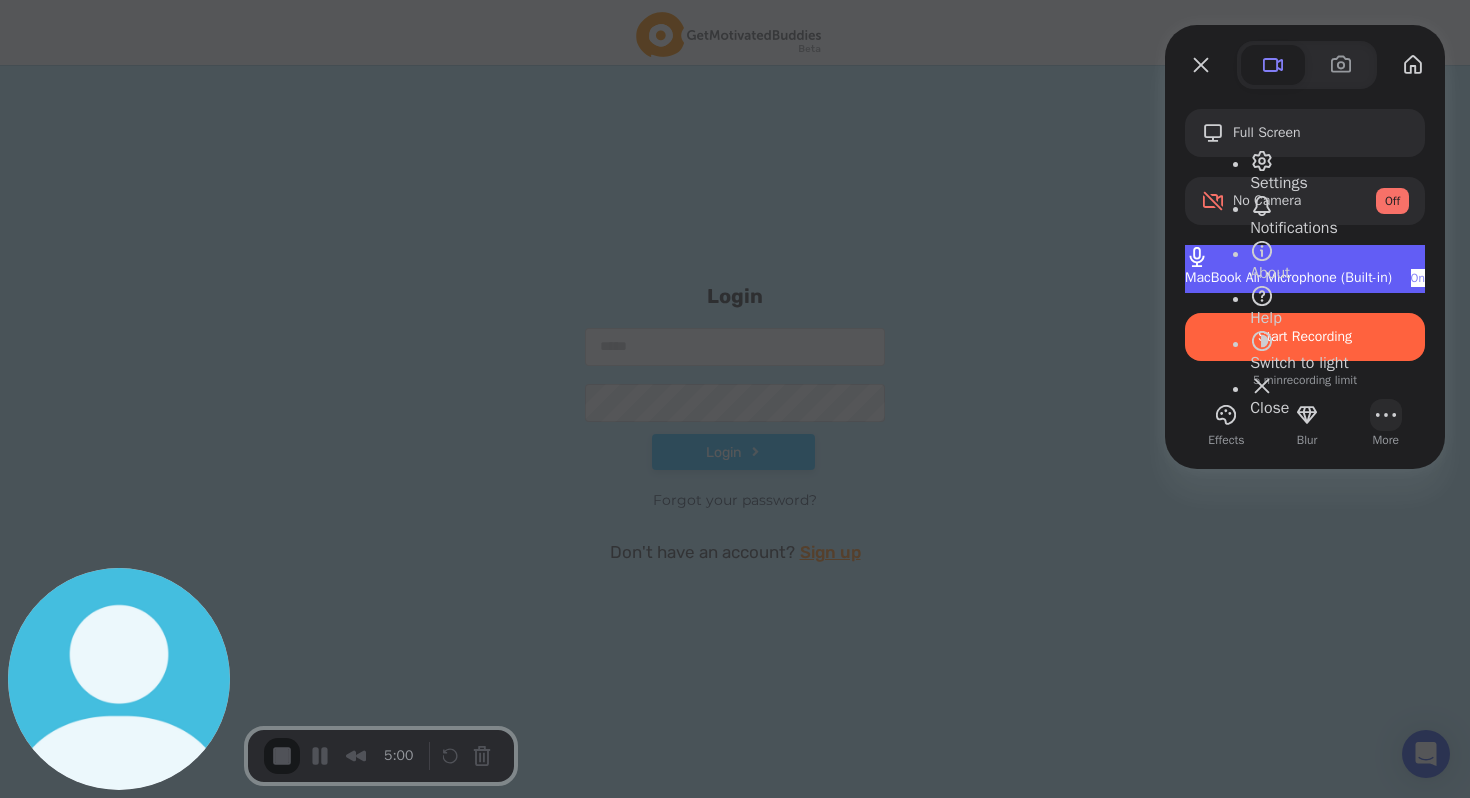 click at bounding box center (1386, 415) 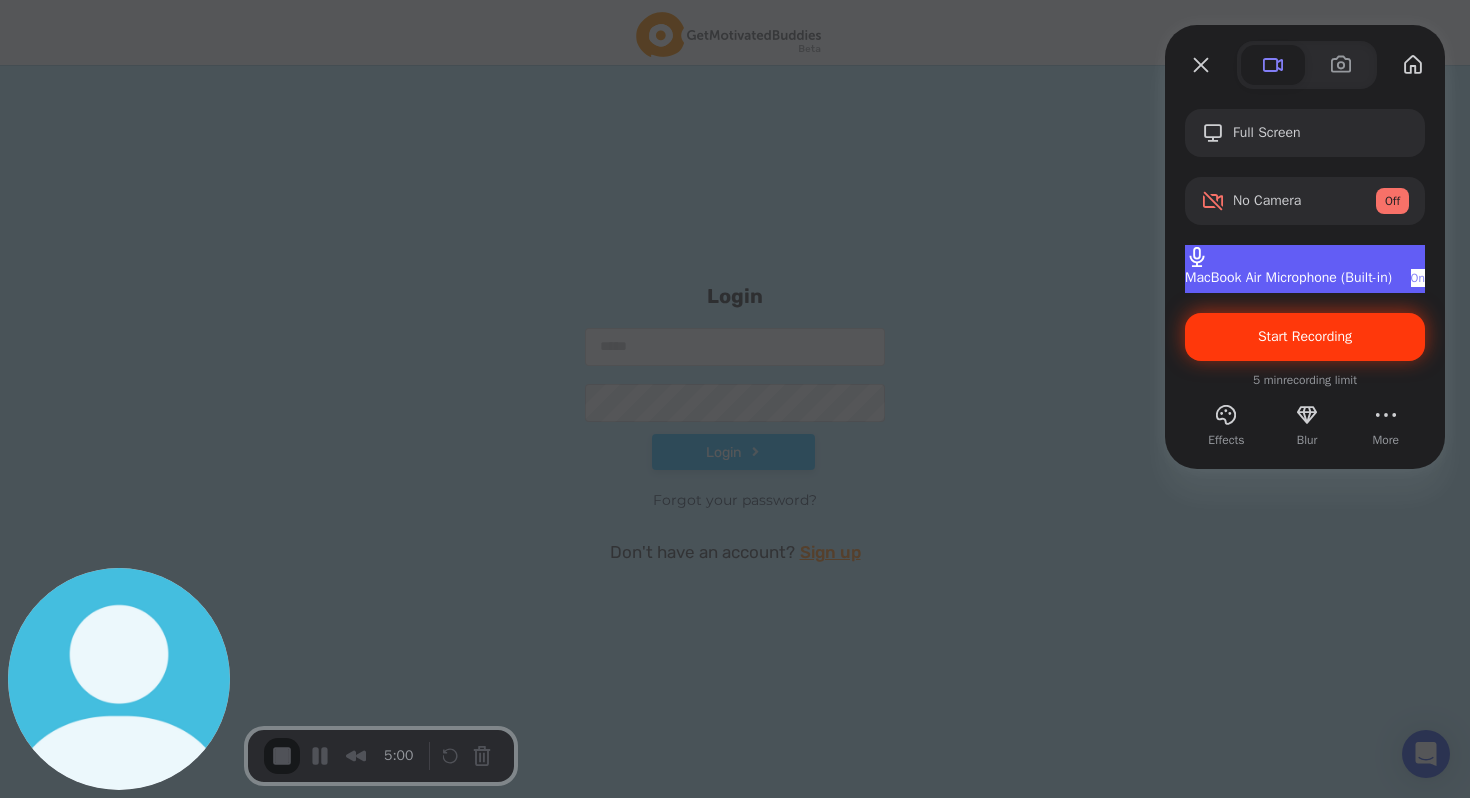 click on "Start Recording" at bounding box center (1305, 336) 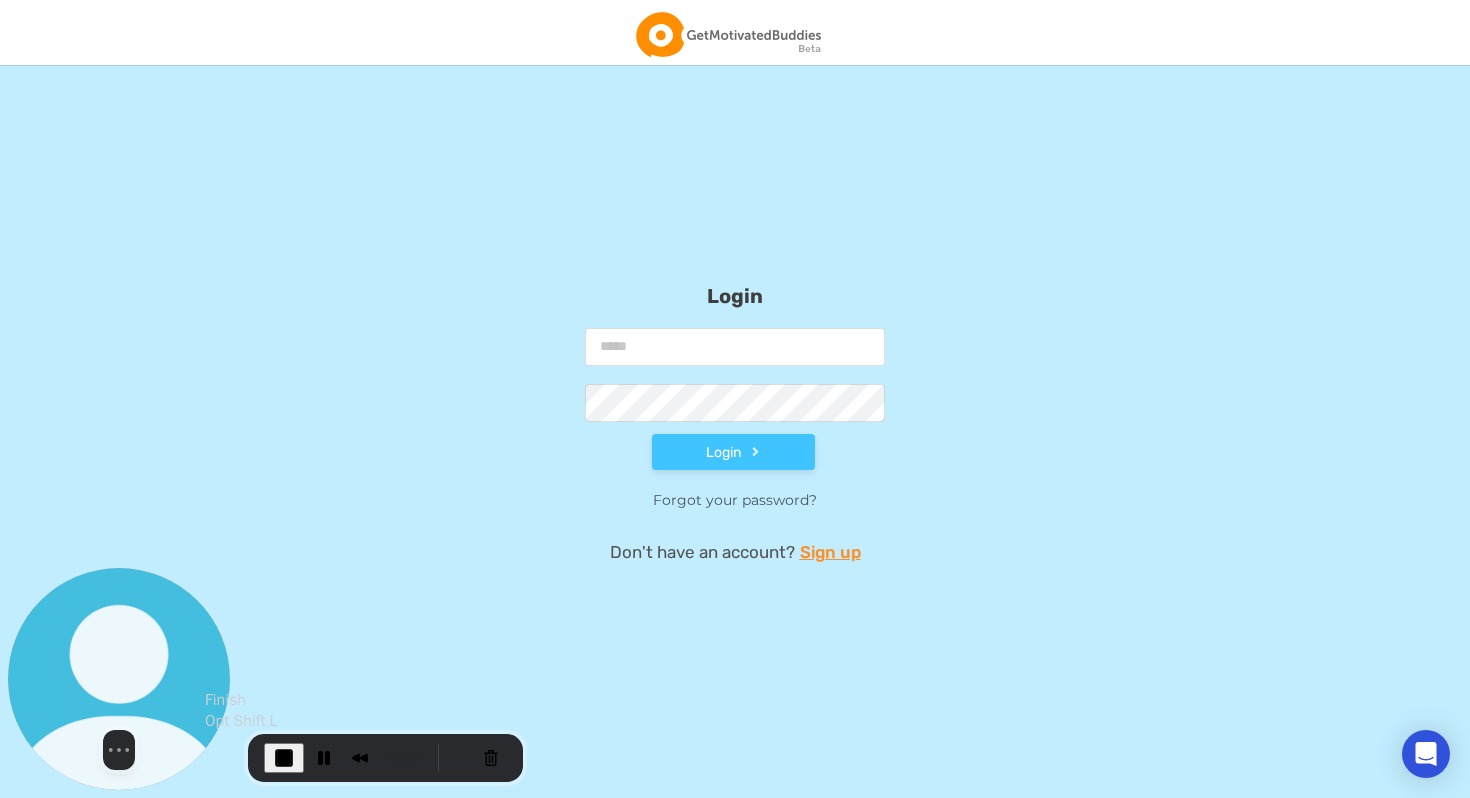 click at bounding box center (284, 758) 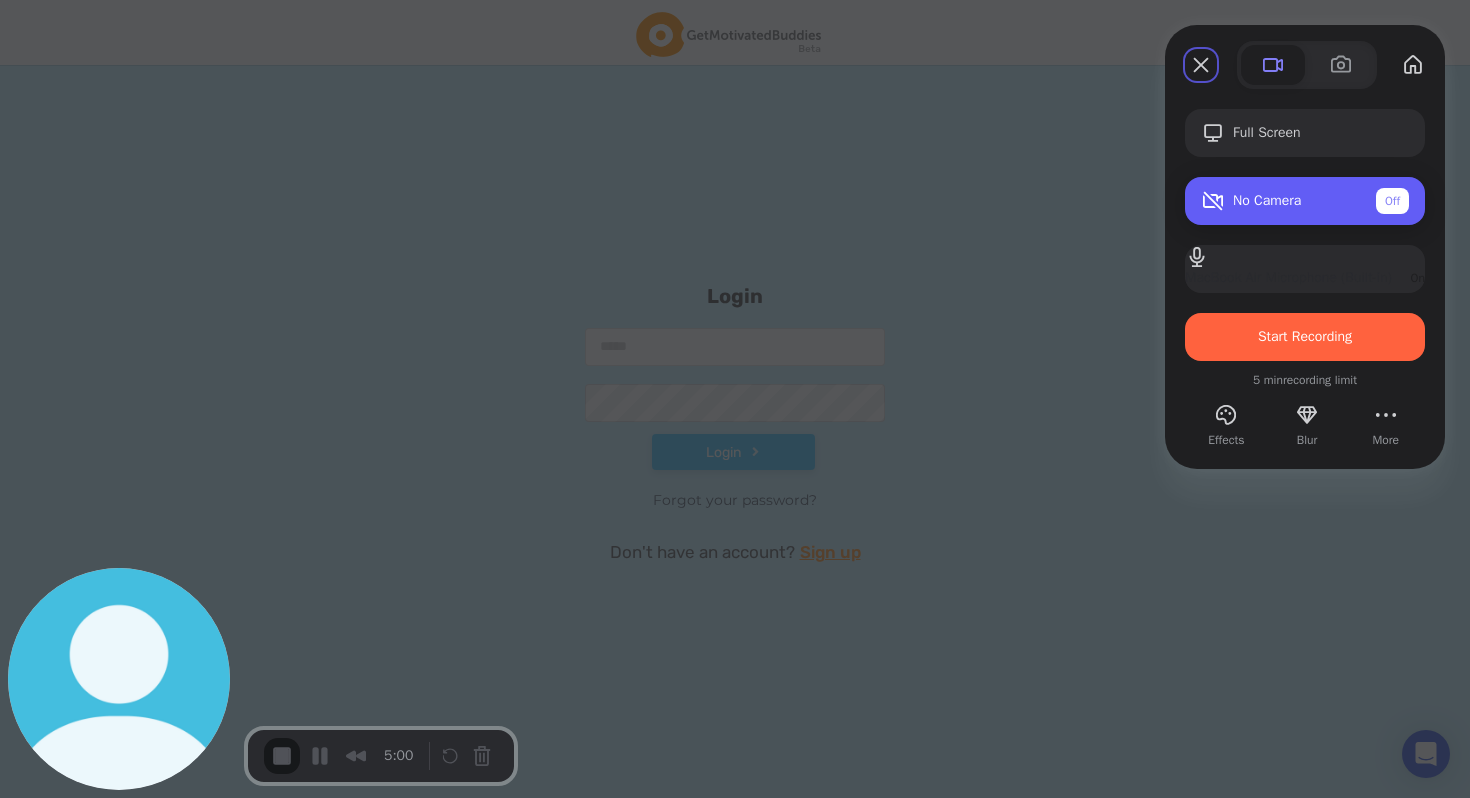 click on "Off" at bounding box center [1392, 201] 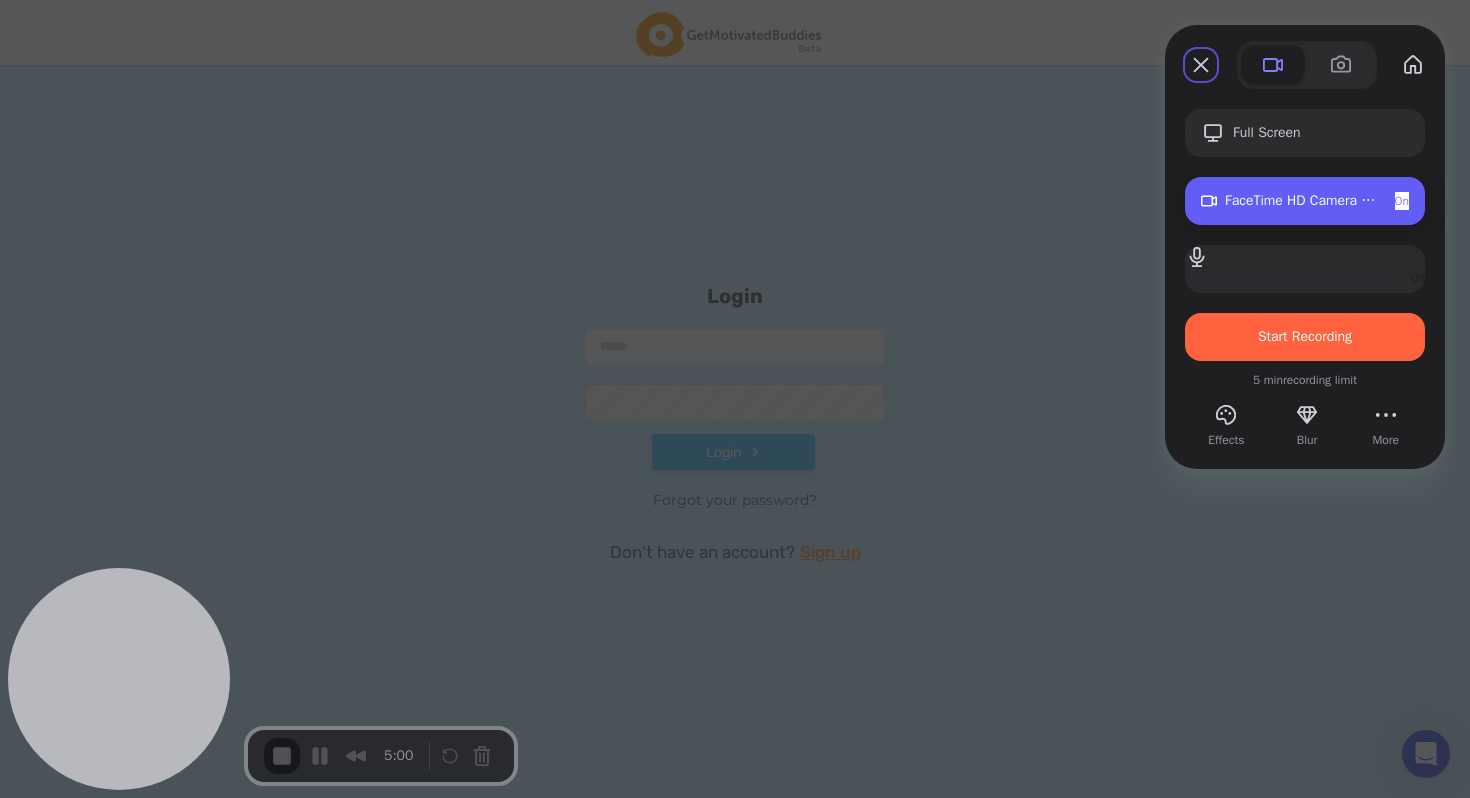 click on "On" at bounding box center [1402, 201] 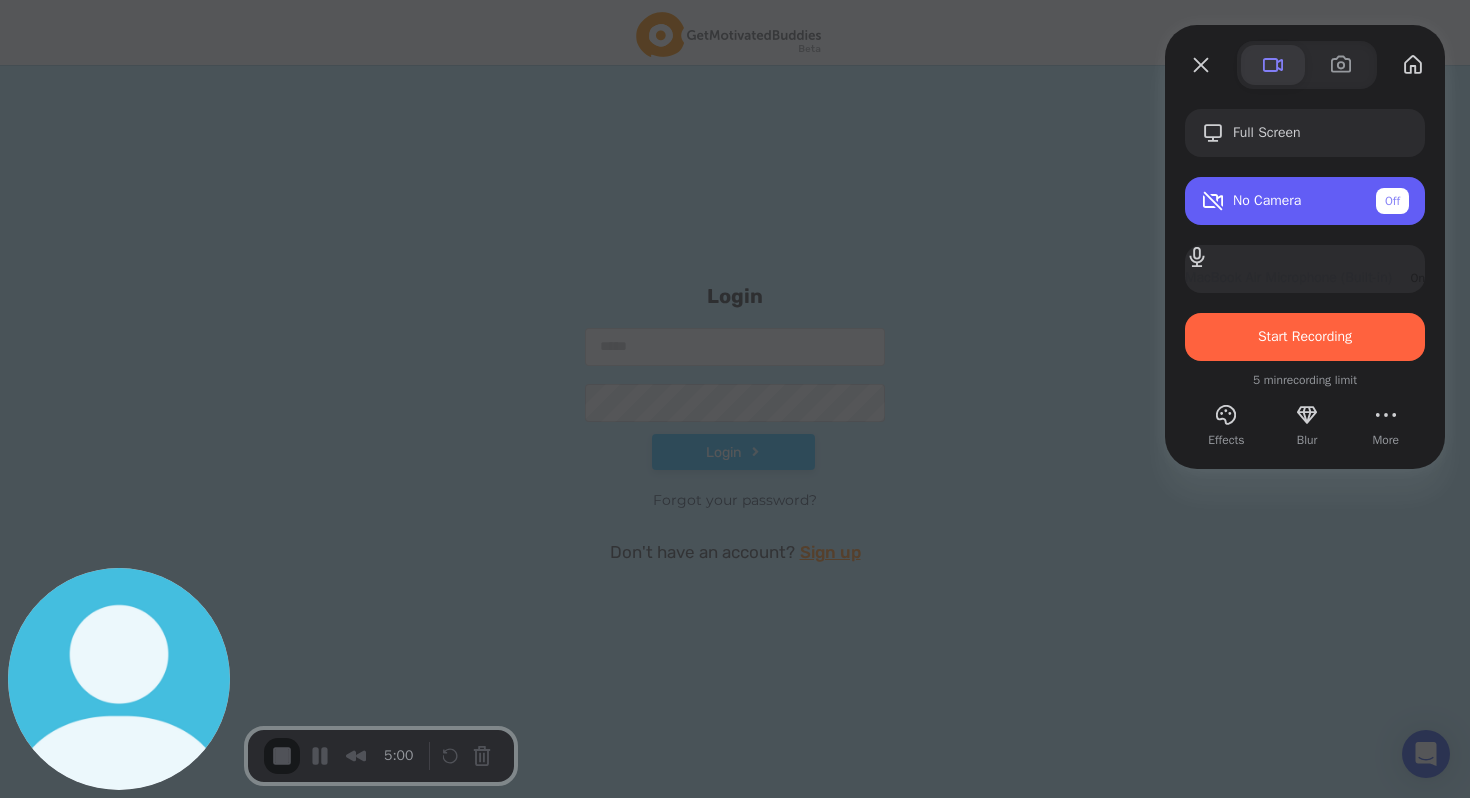 click at bounding box center (1273, 65) 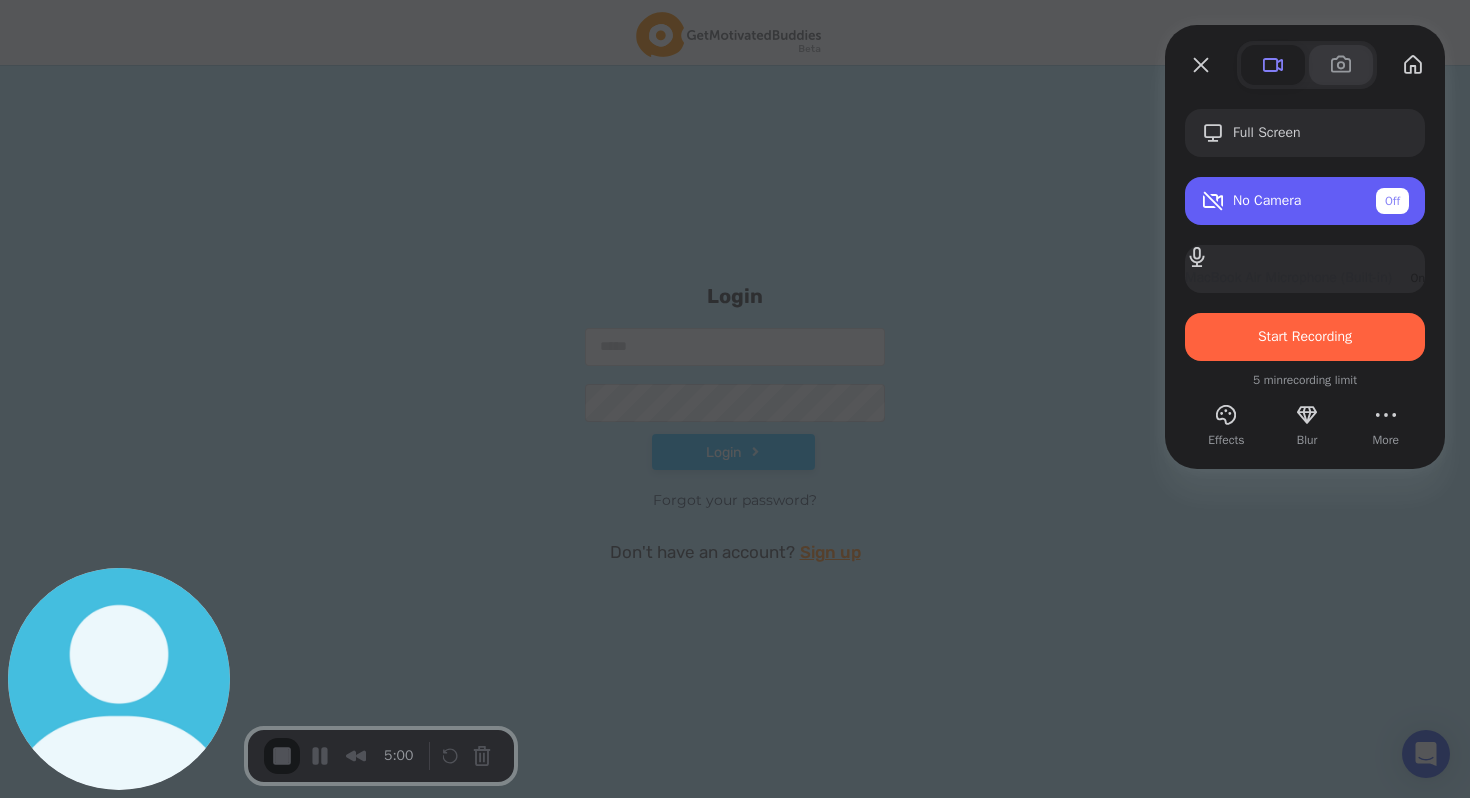 click at bounding box center (1341, 65) 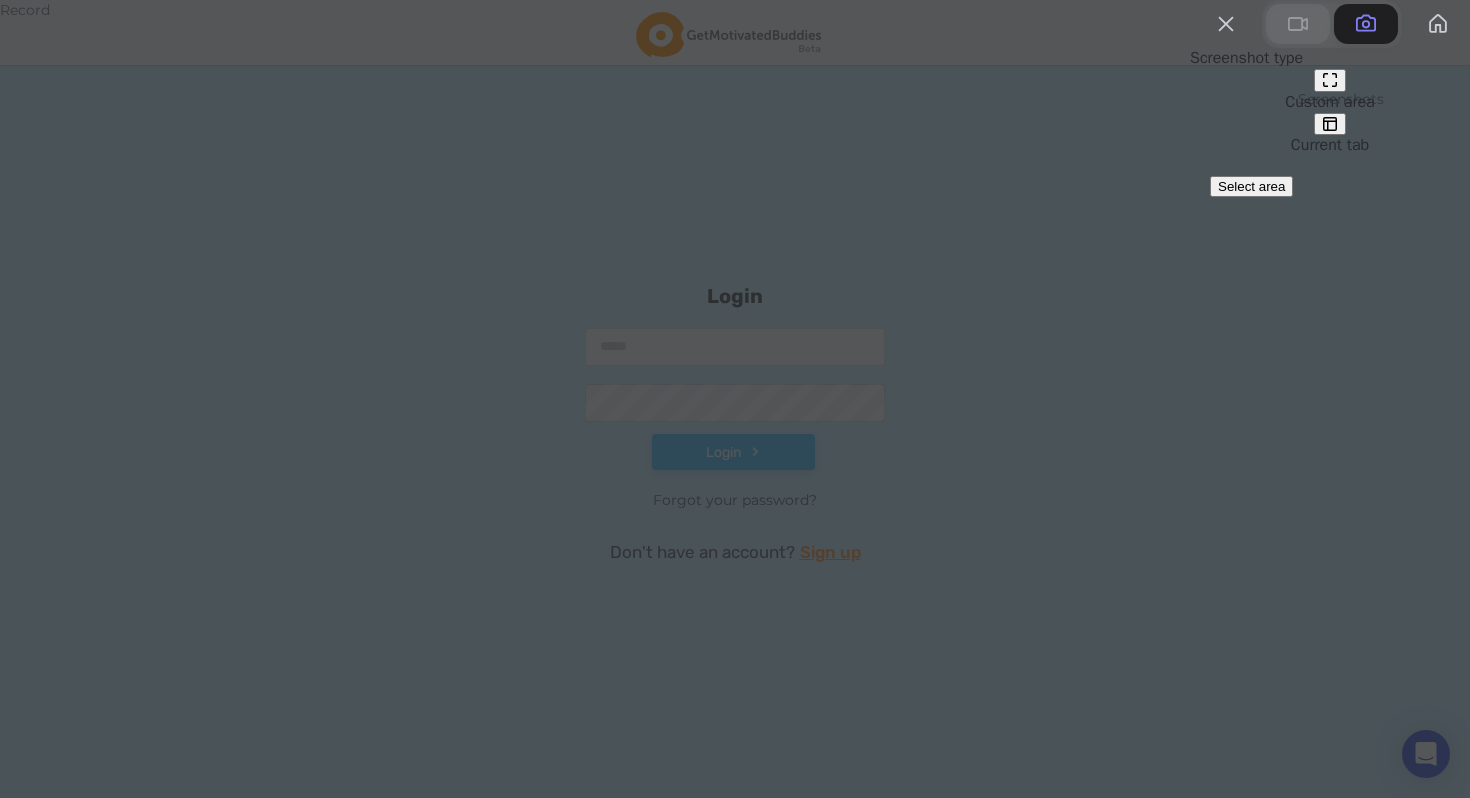 click at bounding box center (1298, 24) 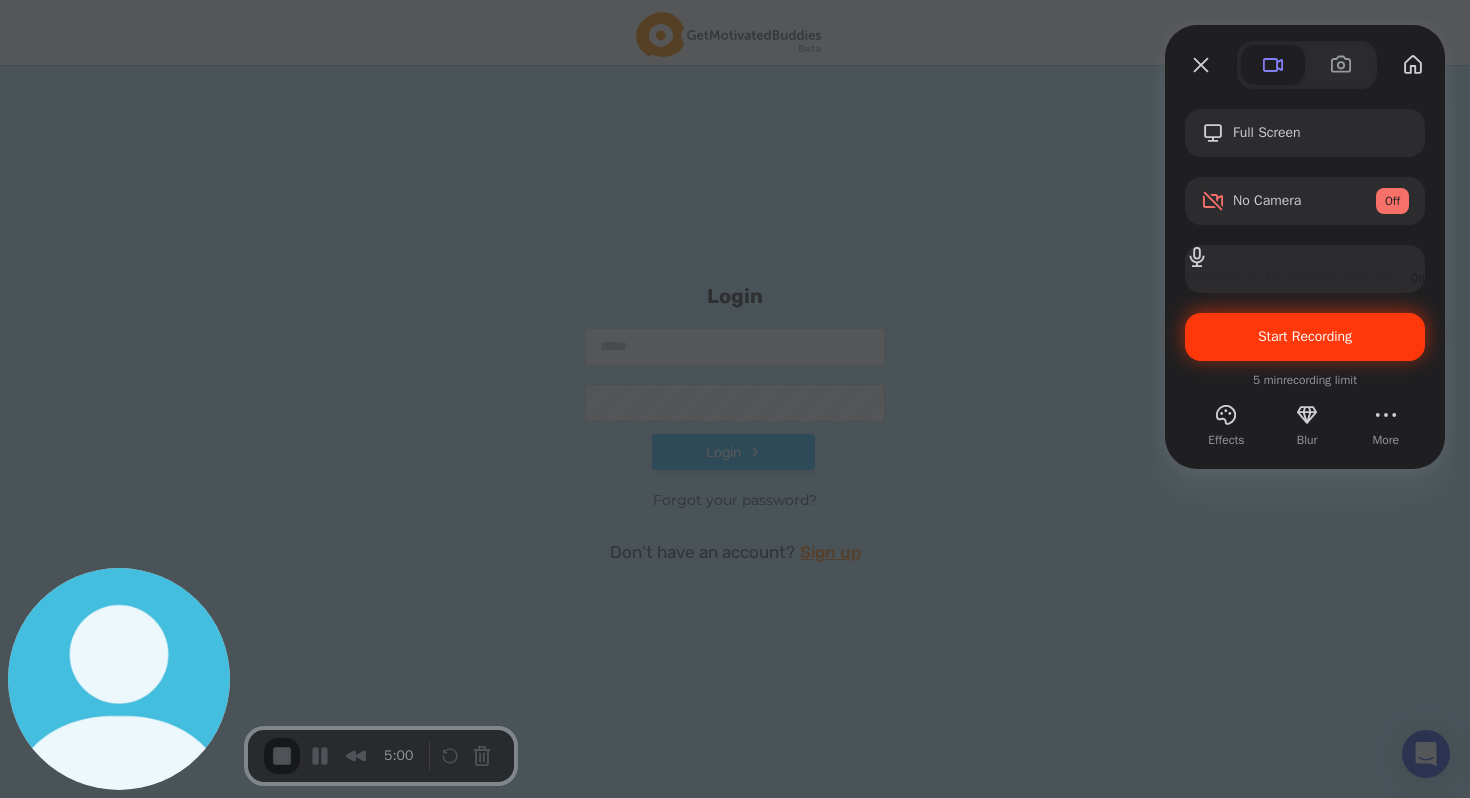 click on "Start Recording" at bounding box center (1305, 336) 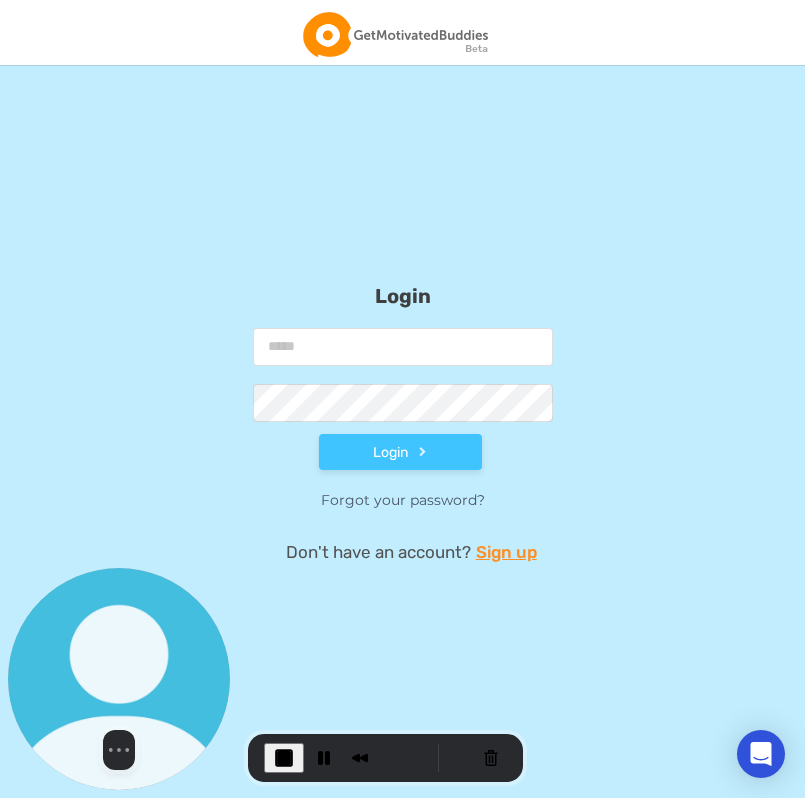 click on "Login Login Forgot your password? Don't have an account?   Sign up" at bounding box center [403, 399] 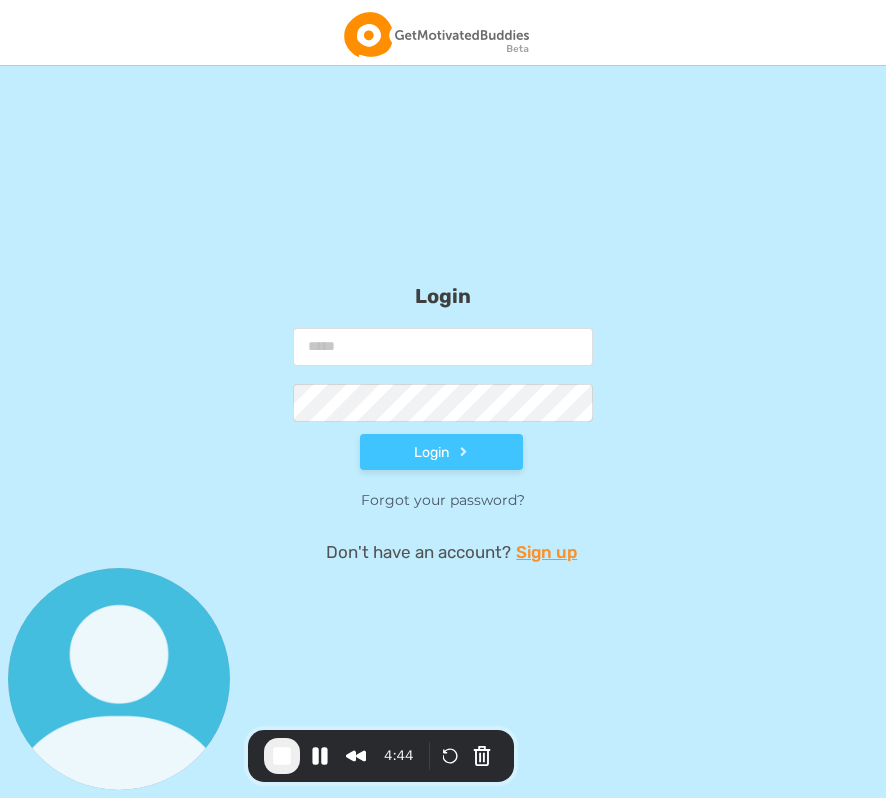 scroll, scrollTop: 0, scrollLeft: 0, axis: both 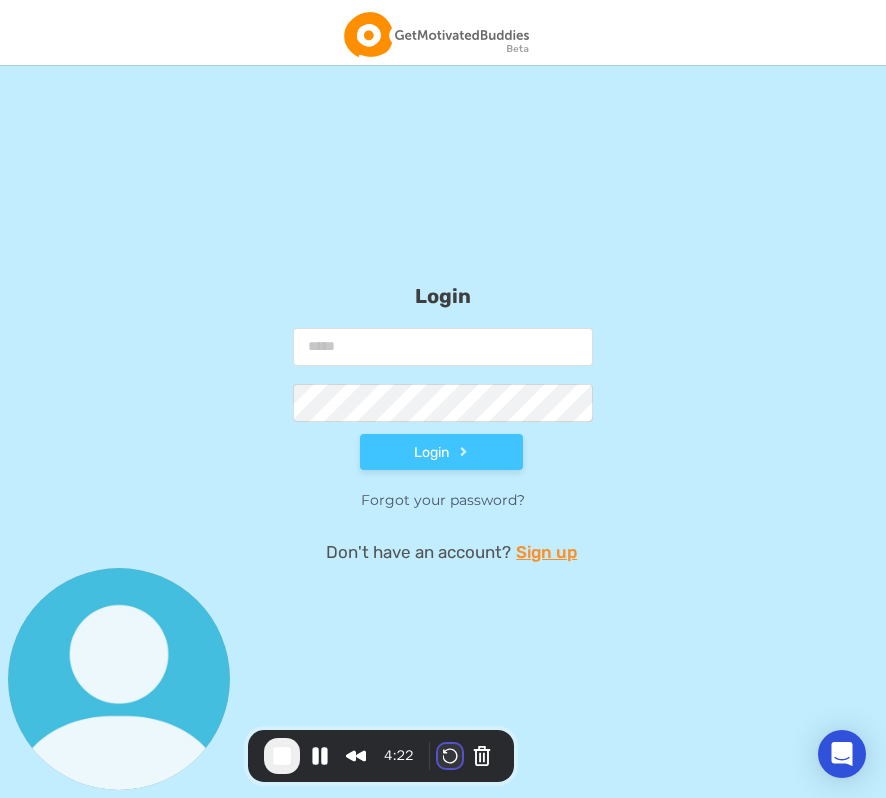 click at bounding box center [450, 756] 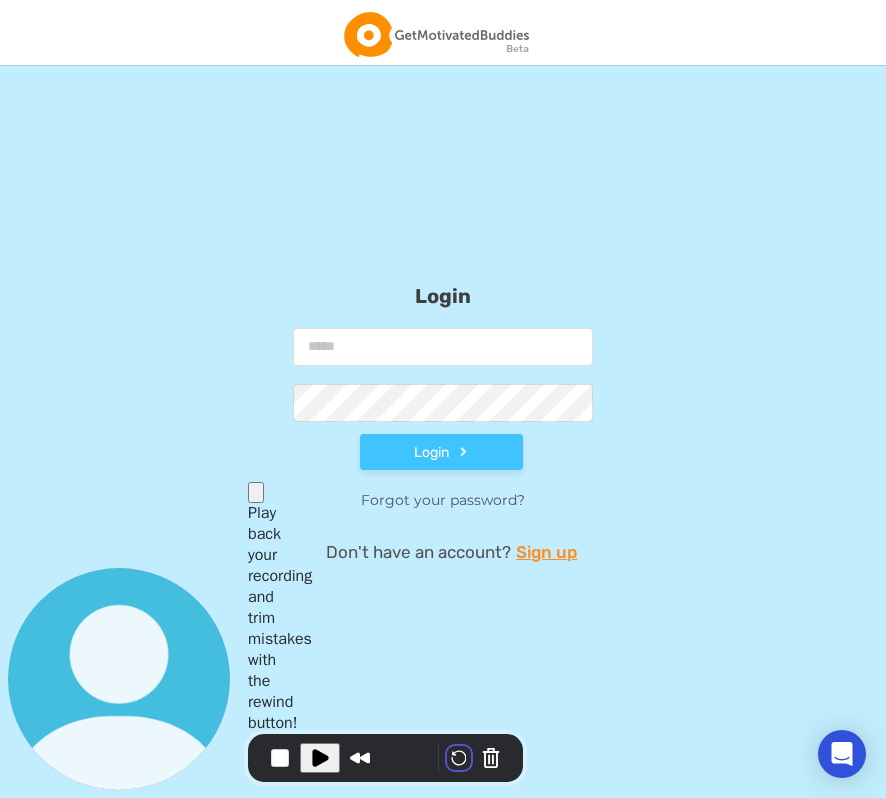 click on "Restart recording" at bounding box center [275, 911] 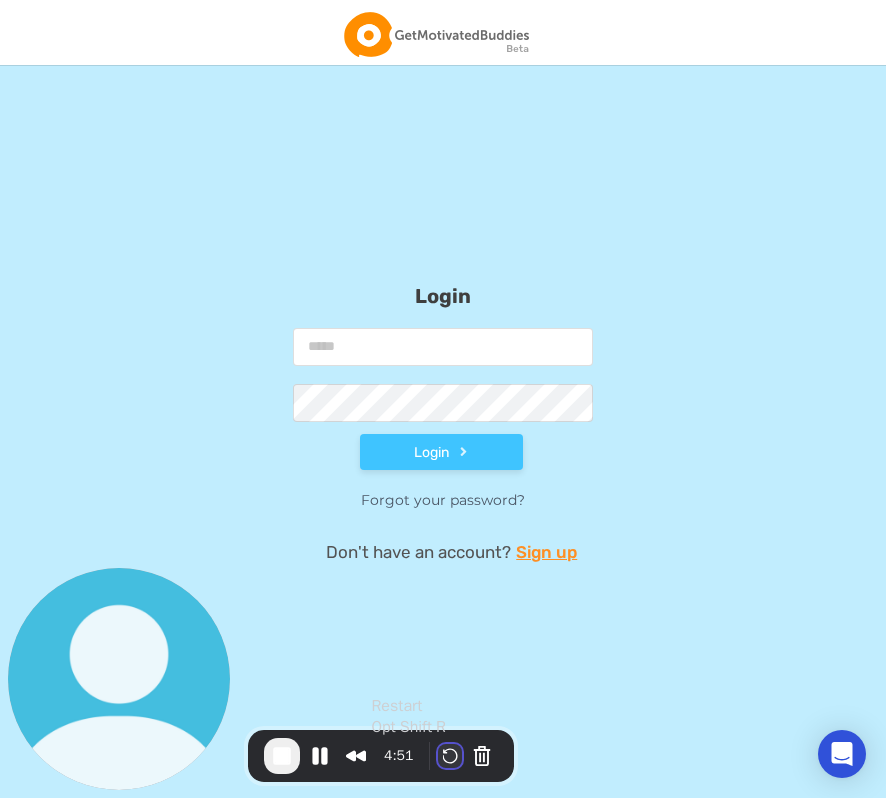 click at bounding box center [450, 756] 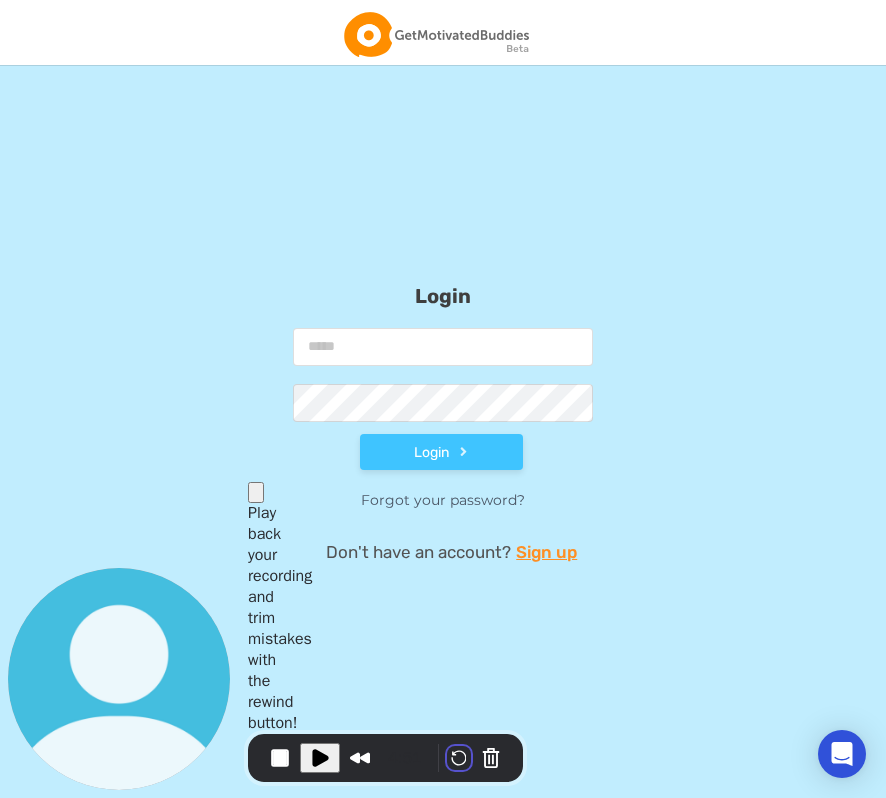 click on "Restart recording" at bounding box center [275, 911] 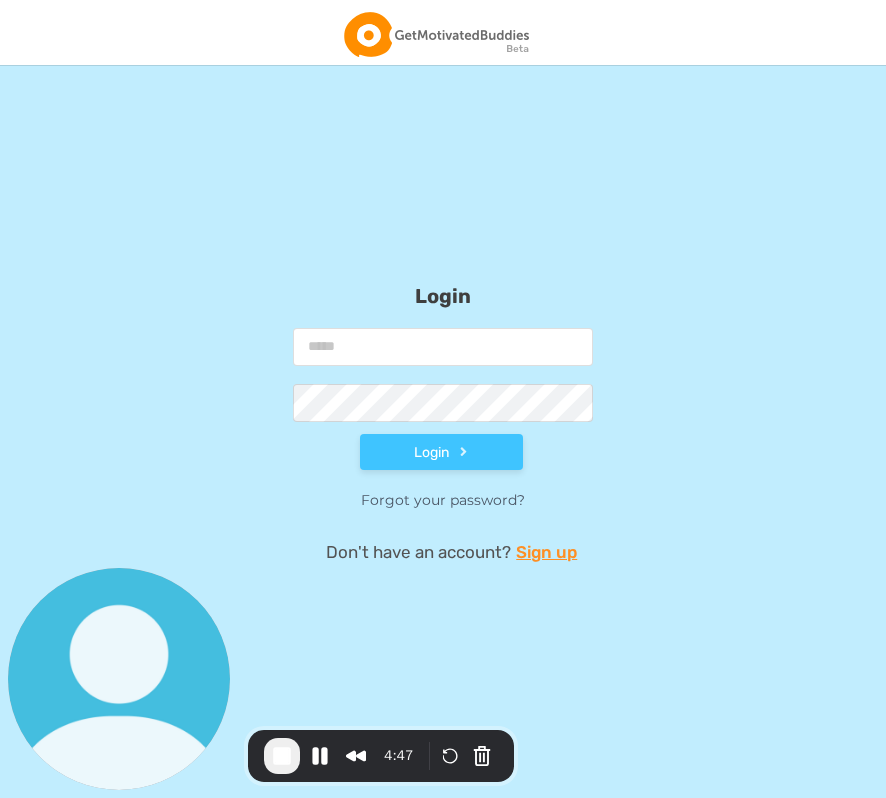 scroll, scrollTop: 0, scrollLeft: 0, axis: both 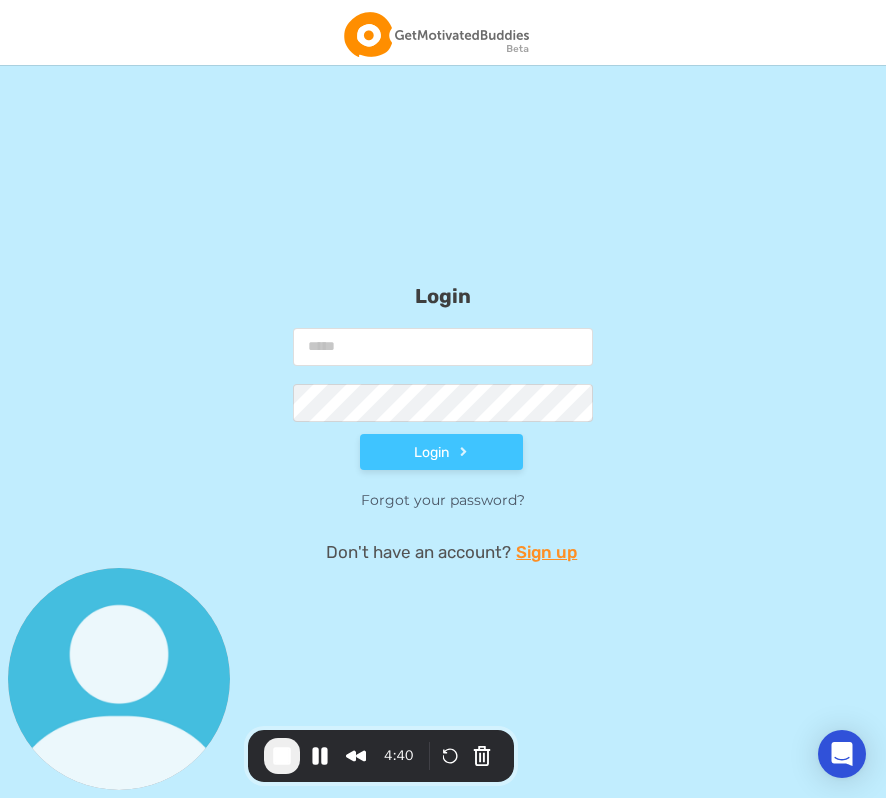 click on "Login Login Forgot your password? Don't have an account?   Sign up" at bounding box center (443, 399) 